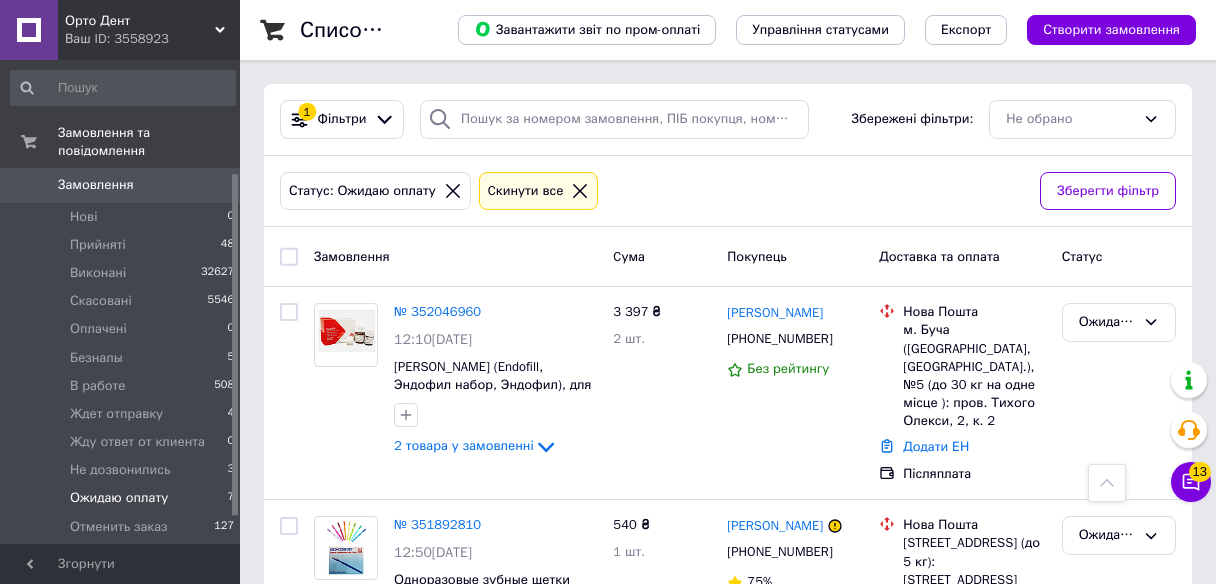 scroll, scrollTop: 320, scrollLeft: 0, axis: vertical 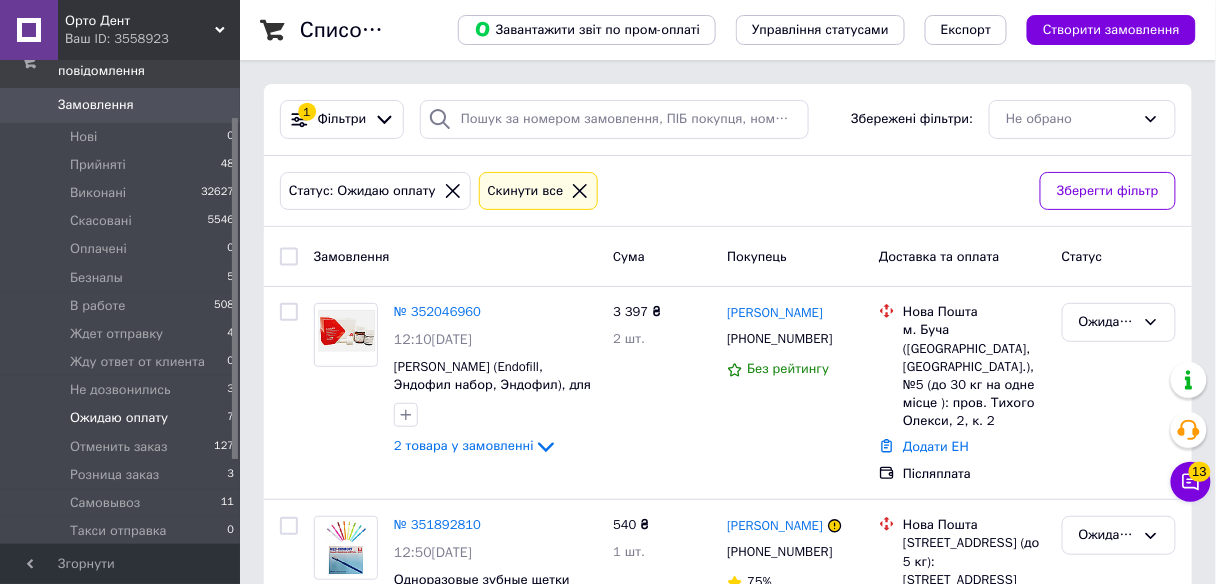 click on "Замовлення" at bounding box center [121, 105] 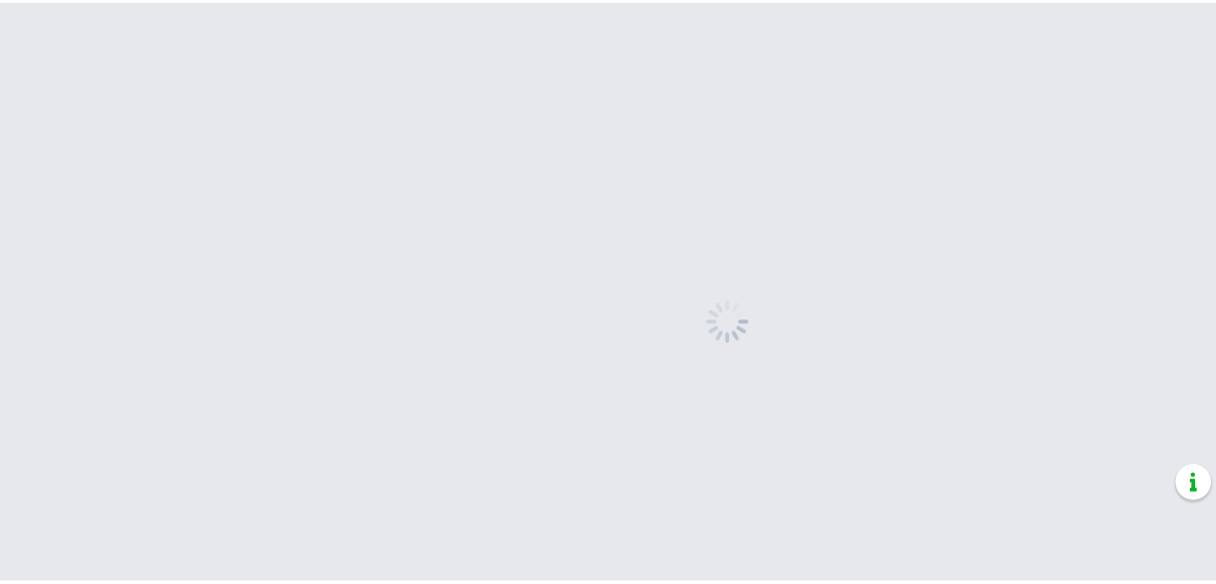 scroll, scrollTop: 0, scrollLeft: 0, axis: both 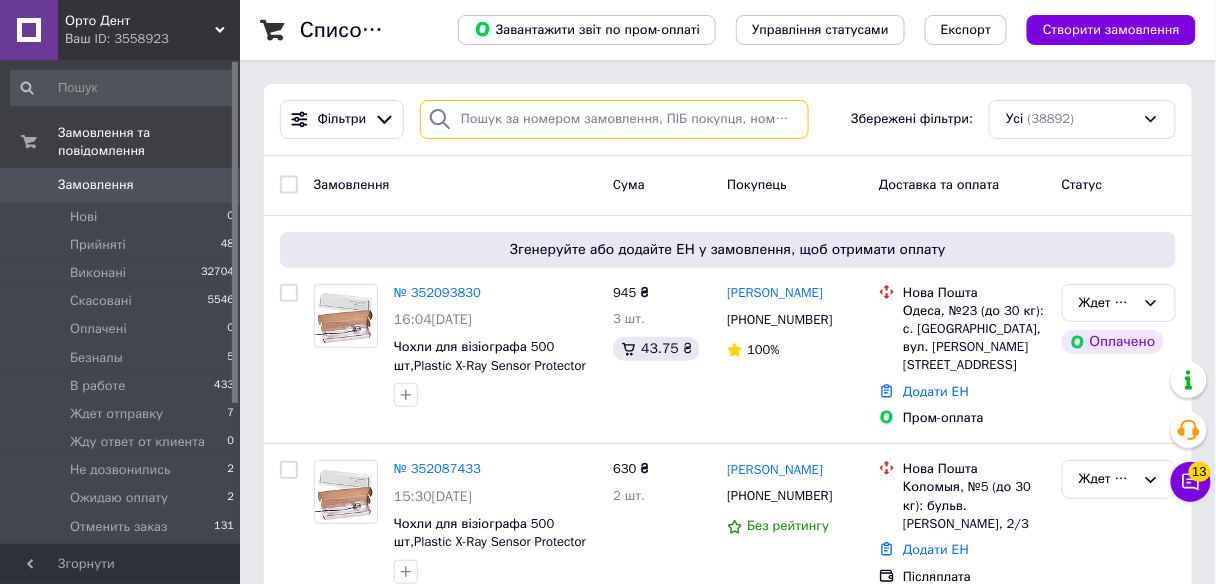 click at bounding box center (614, 119) 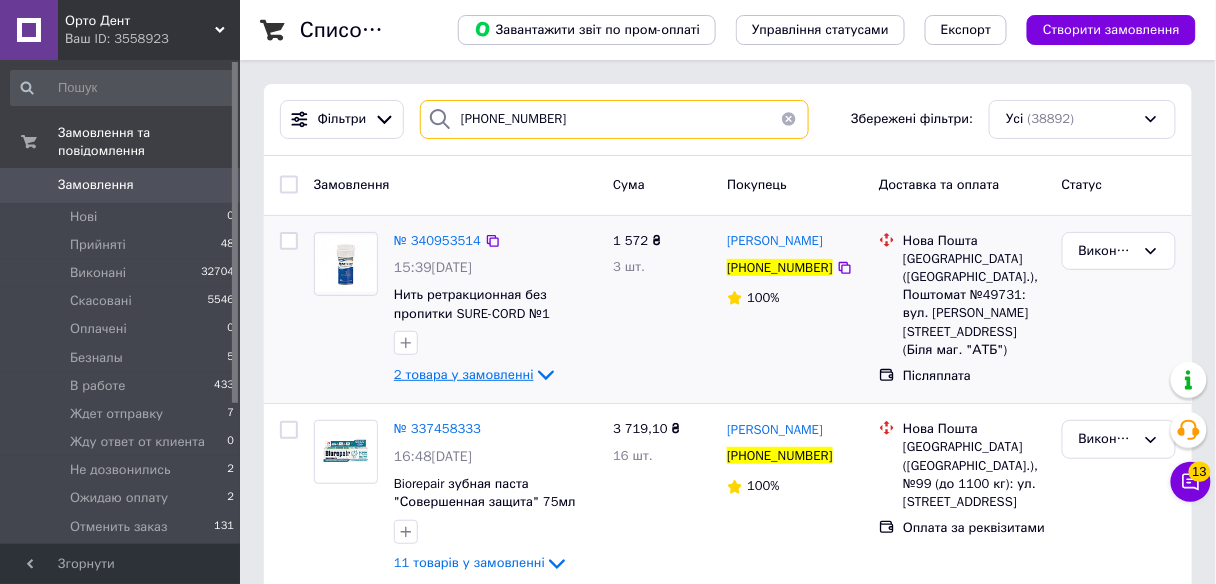 type on "[PHONE_NUMBER]" 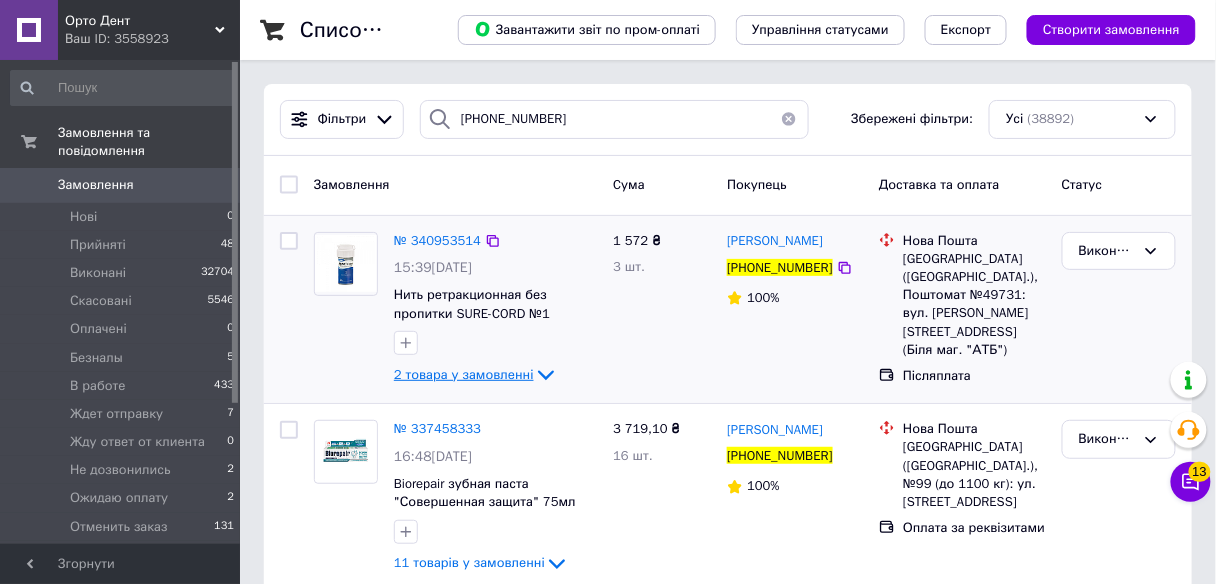 click on "2 товара у замовленні" at bounding box center [464, 374] 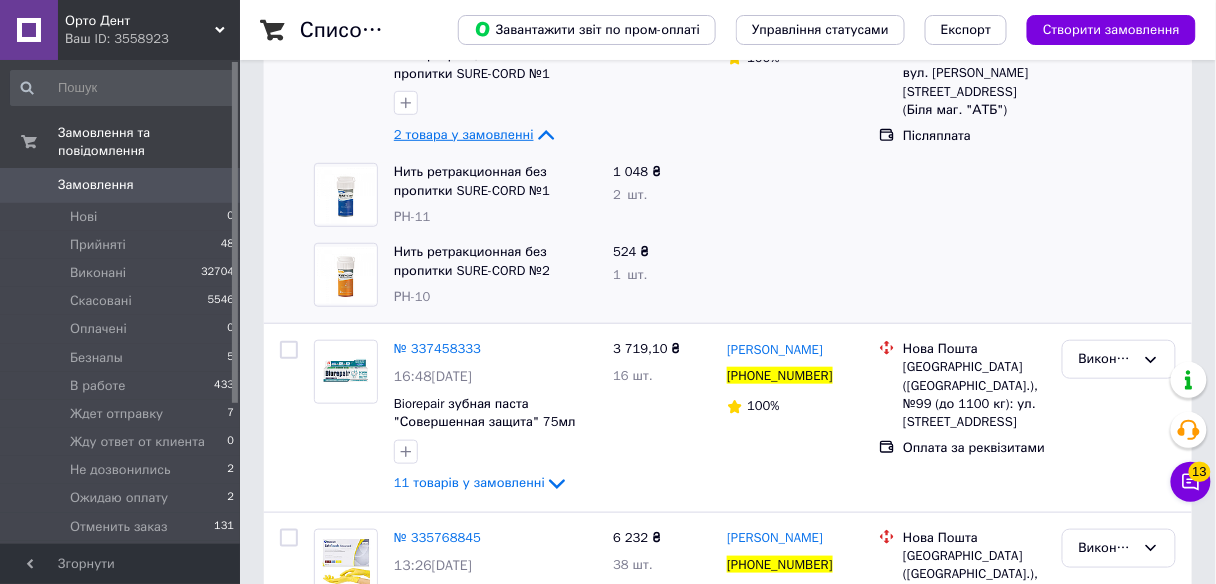 scroll, scrollTop: 320, scrollLeft: 0, axis: vertical 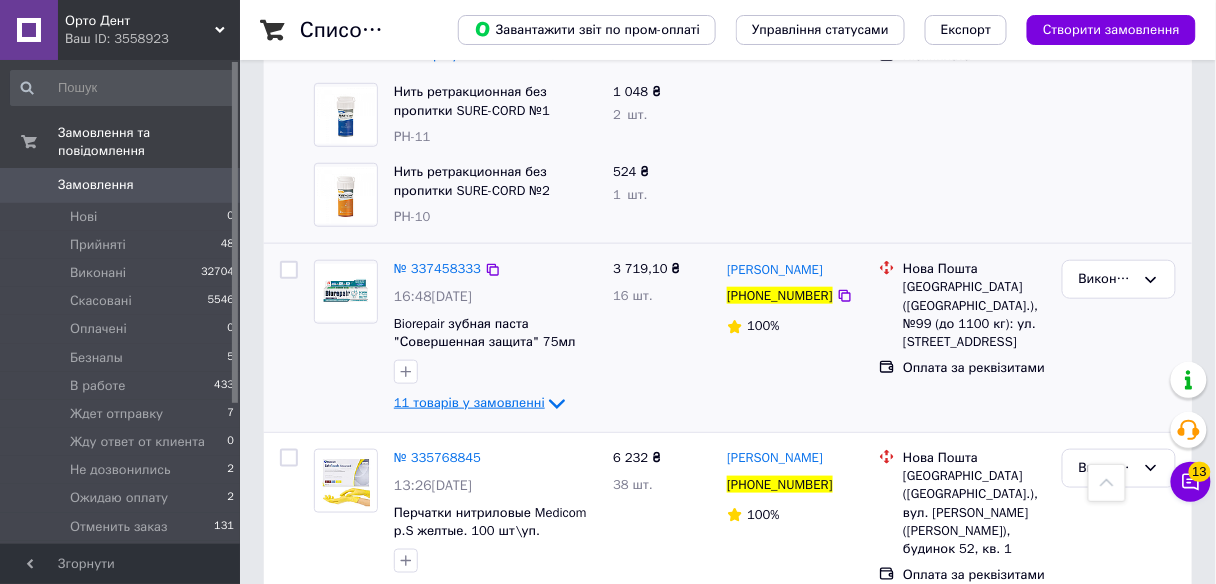 click 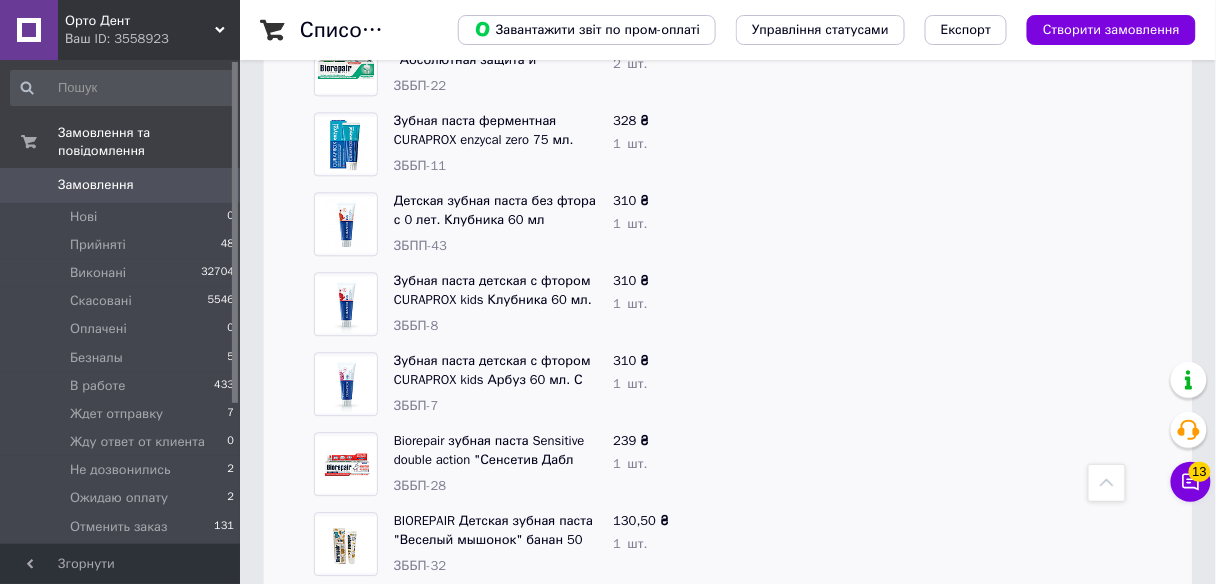 scroll, scrollTop: 1280, scrollLeft: 0, axis: vertical 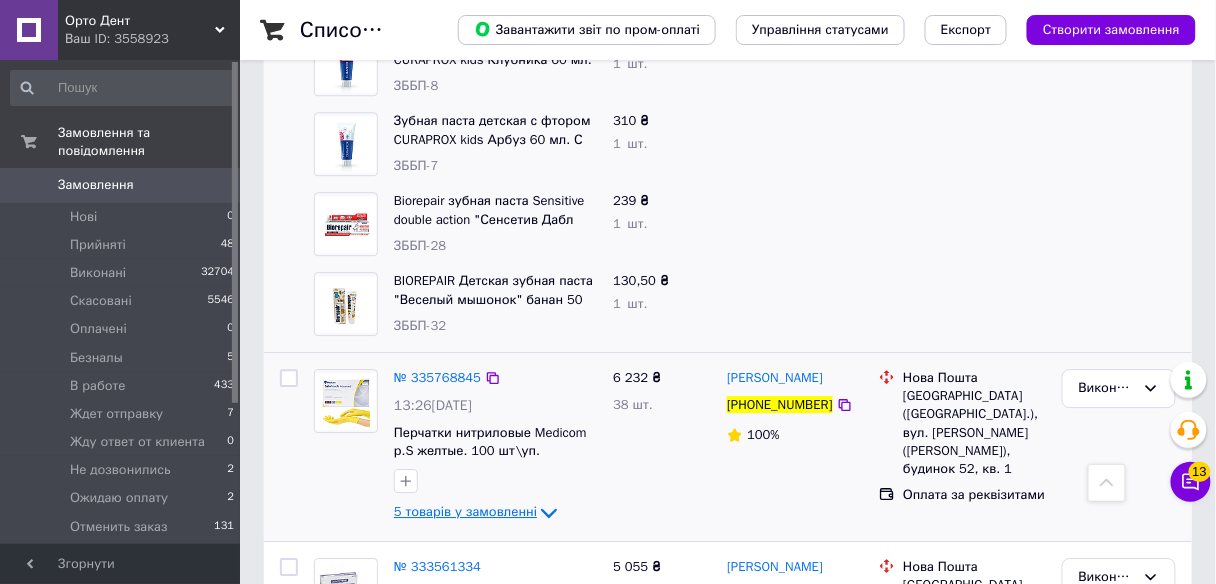 click on "5 товарів у замовленні" at bounding box center [465, 511] 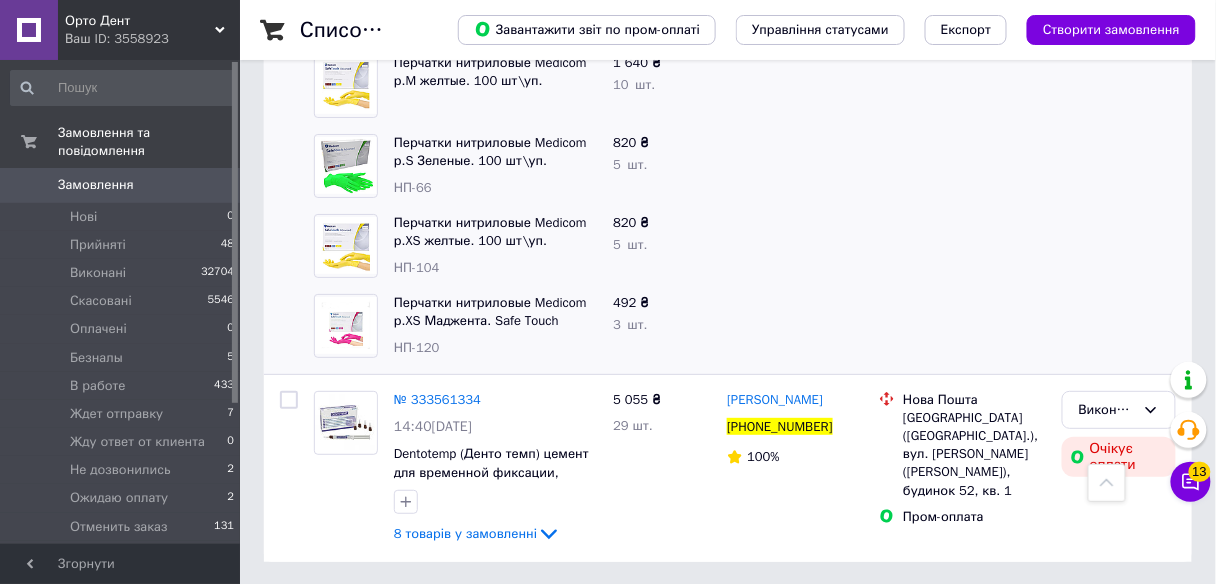 scroll, scrollTop: 1848, scrollLeft: 0, axis: vertical 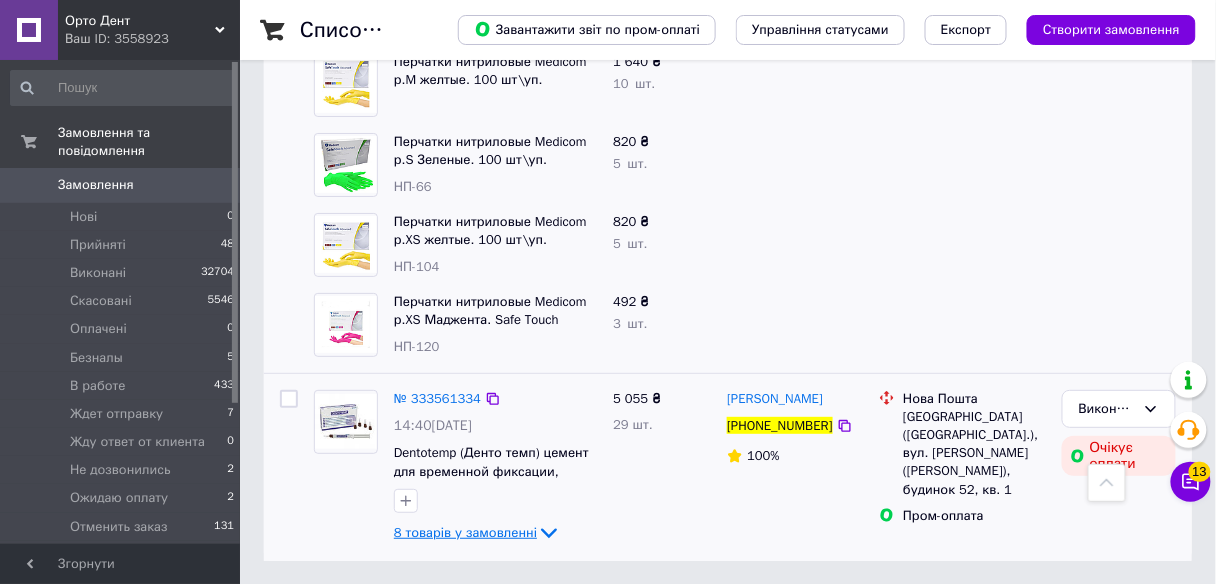 click 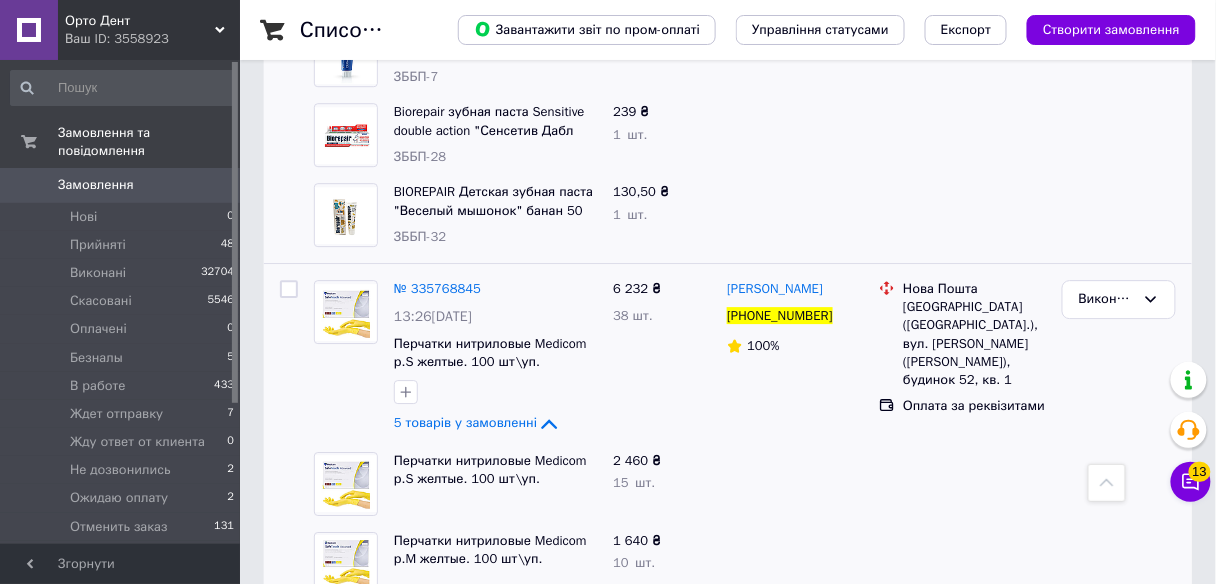 scroll, scrollTop: 1209, scrollLeft: 0, axis: vertical 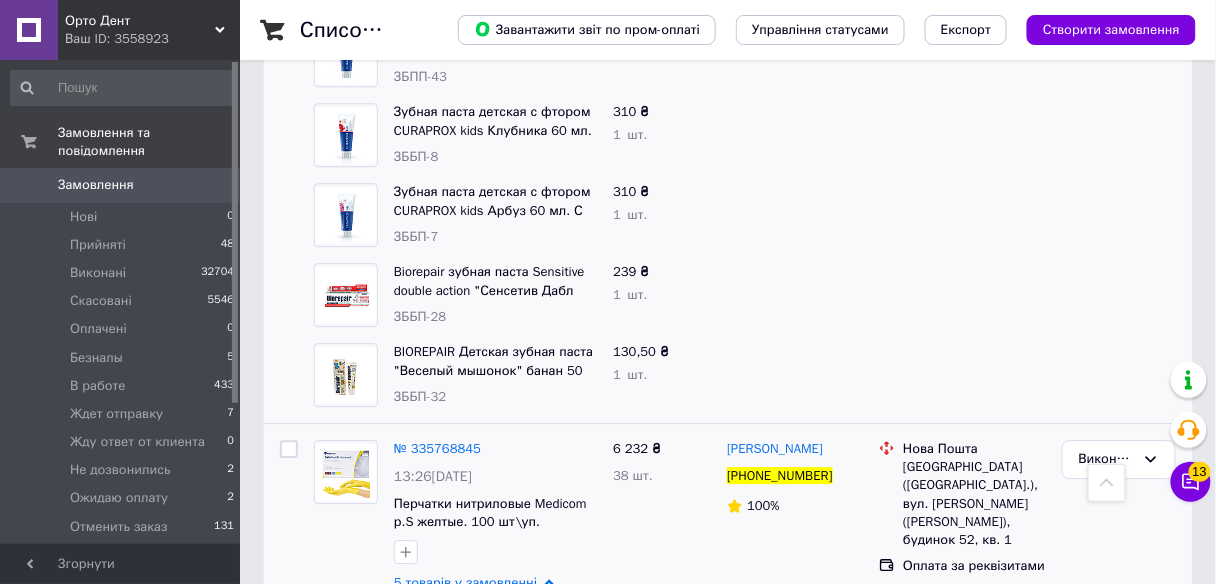 click on "Замовлення" at bounding box center (96, 185) 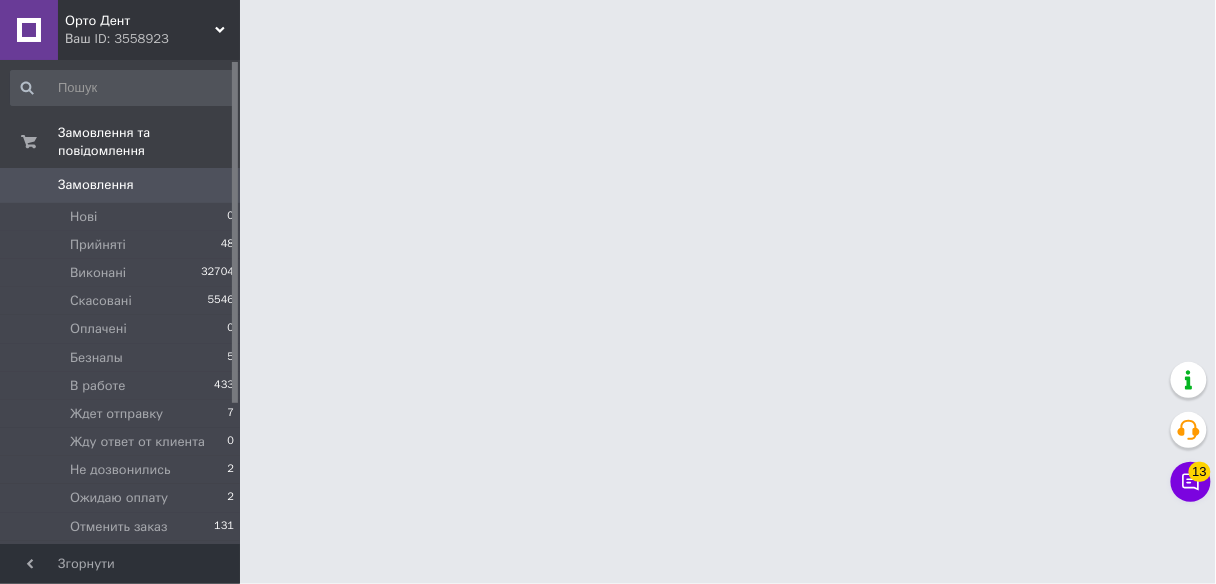 scroll, scrollTop: 0, scrollLeft: 0, axis: both 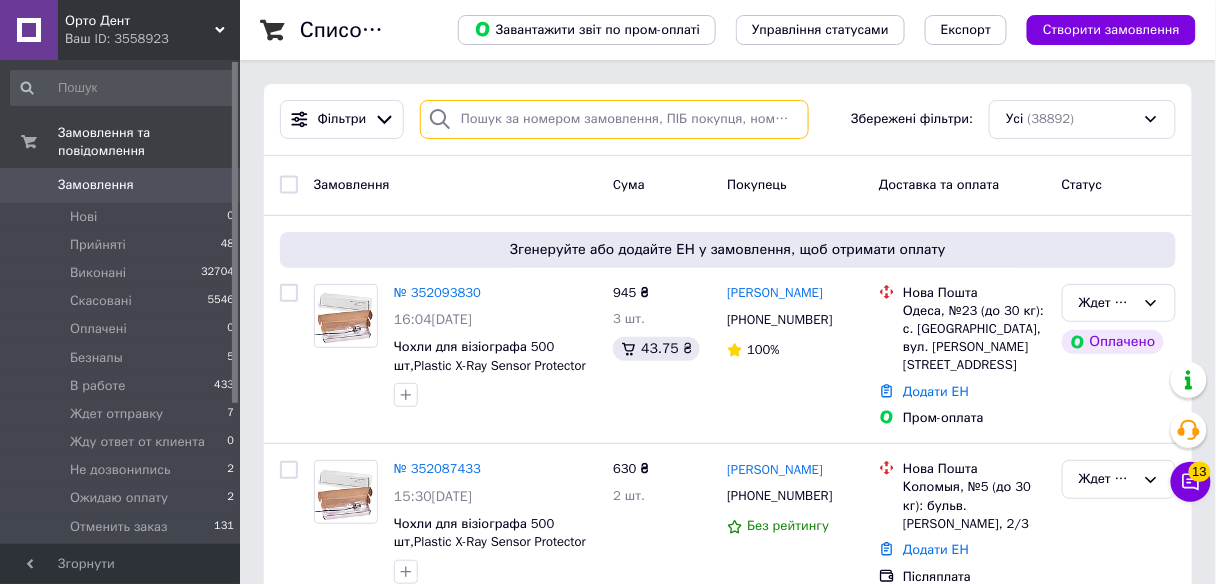 paste on "[PHONE_NUMBER]" 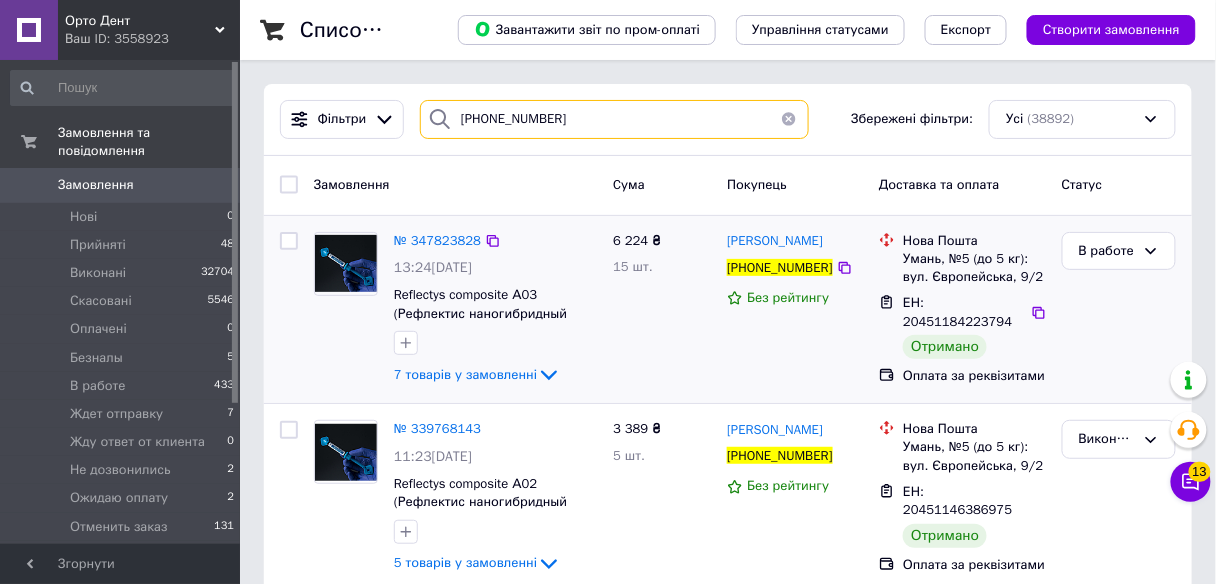 type on "[PHONE_NUMBER]" 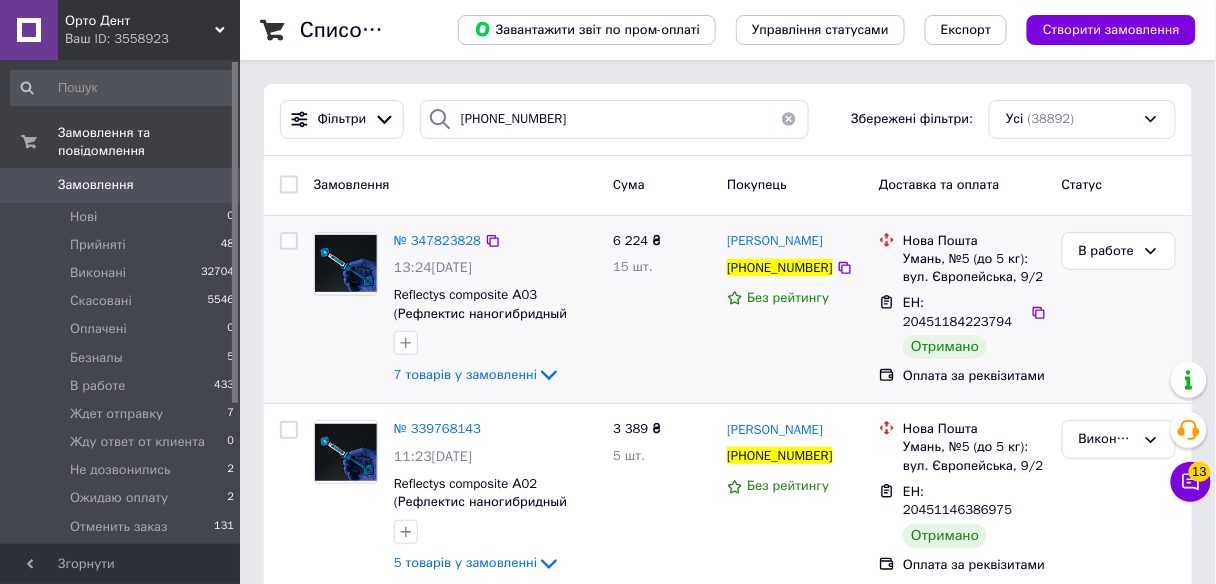 drag, startPoint x: 760, startPoint y: 269, endPoint x: 745, endPoint y: 266, distance: 15.297058 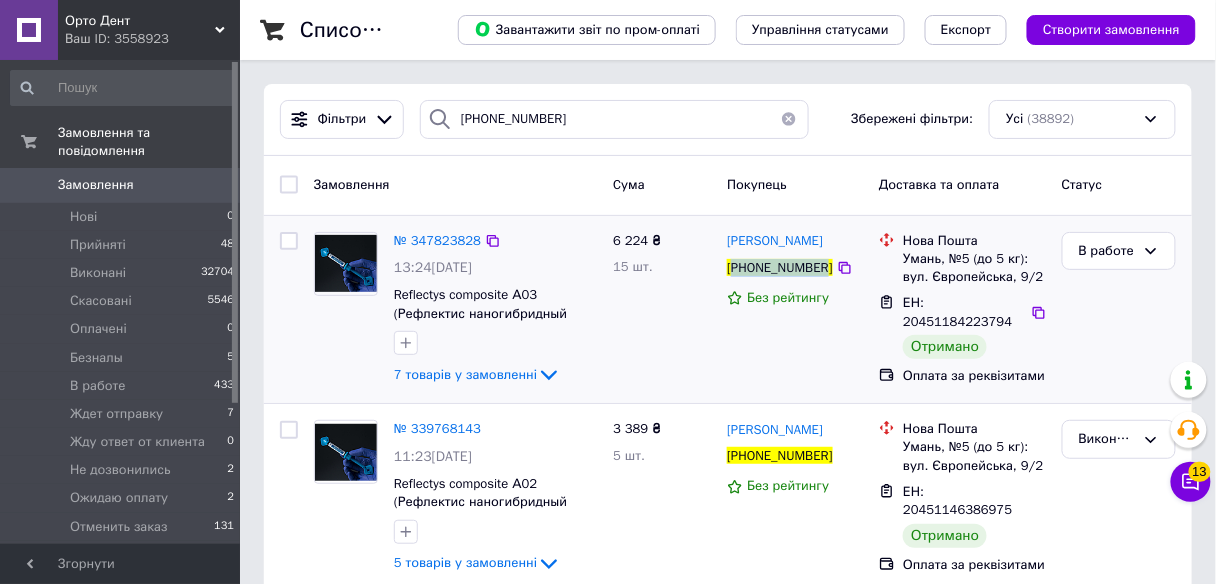 click on "[PHONE_NUMBER]" at bounding box center [779, 267] 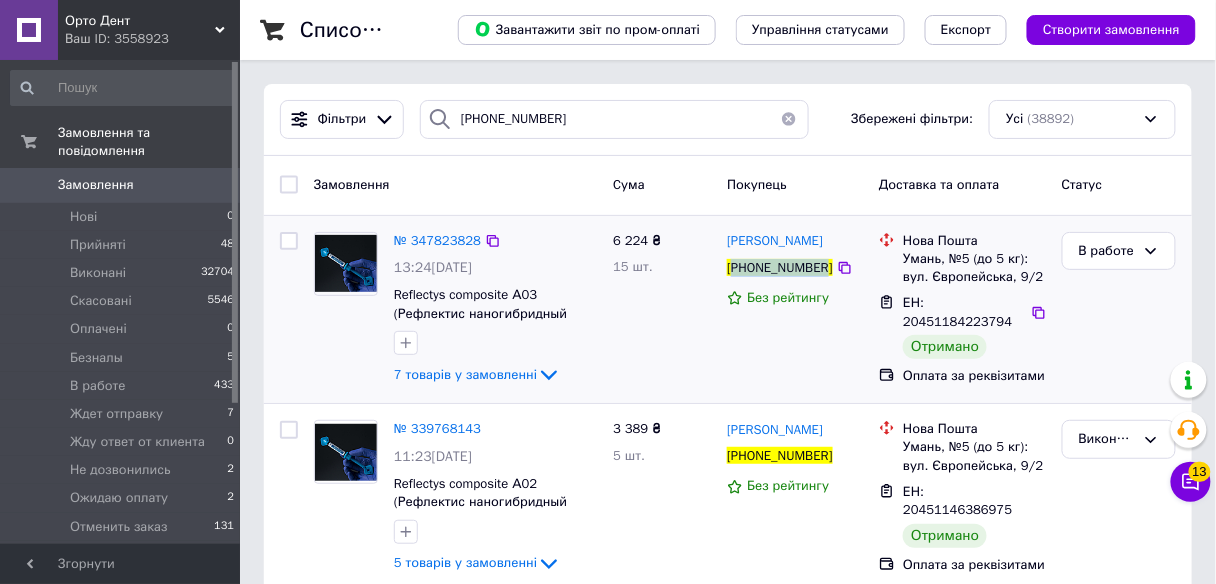 copy on "380939635439" 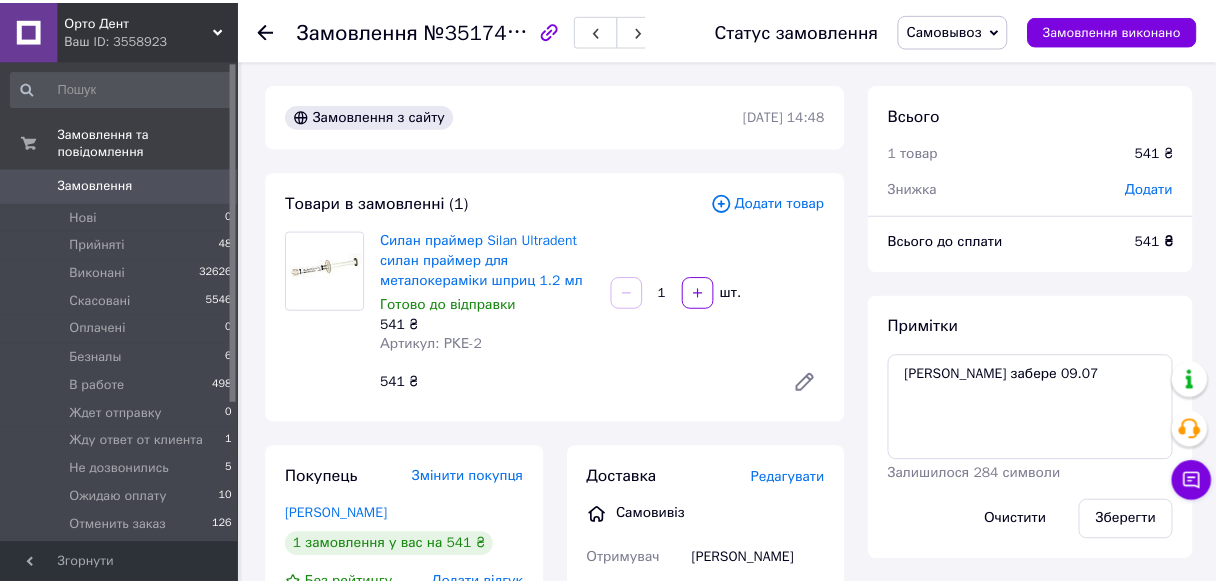 scroll, scrollTop: 160, scrollLeft: 0, axis: vertical 